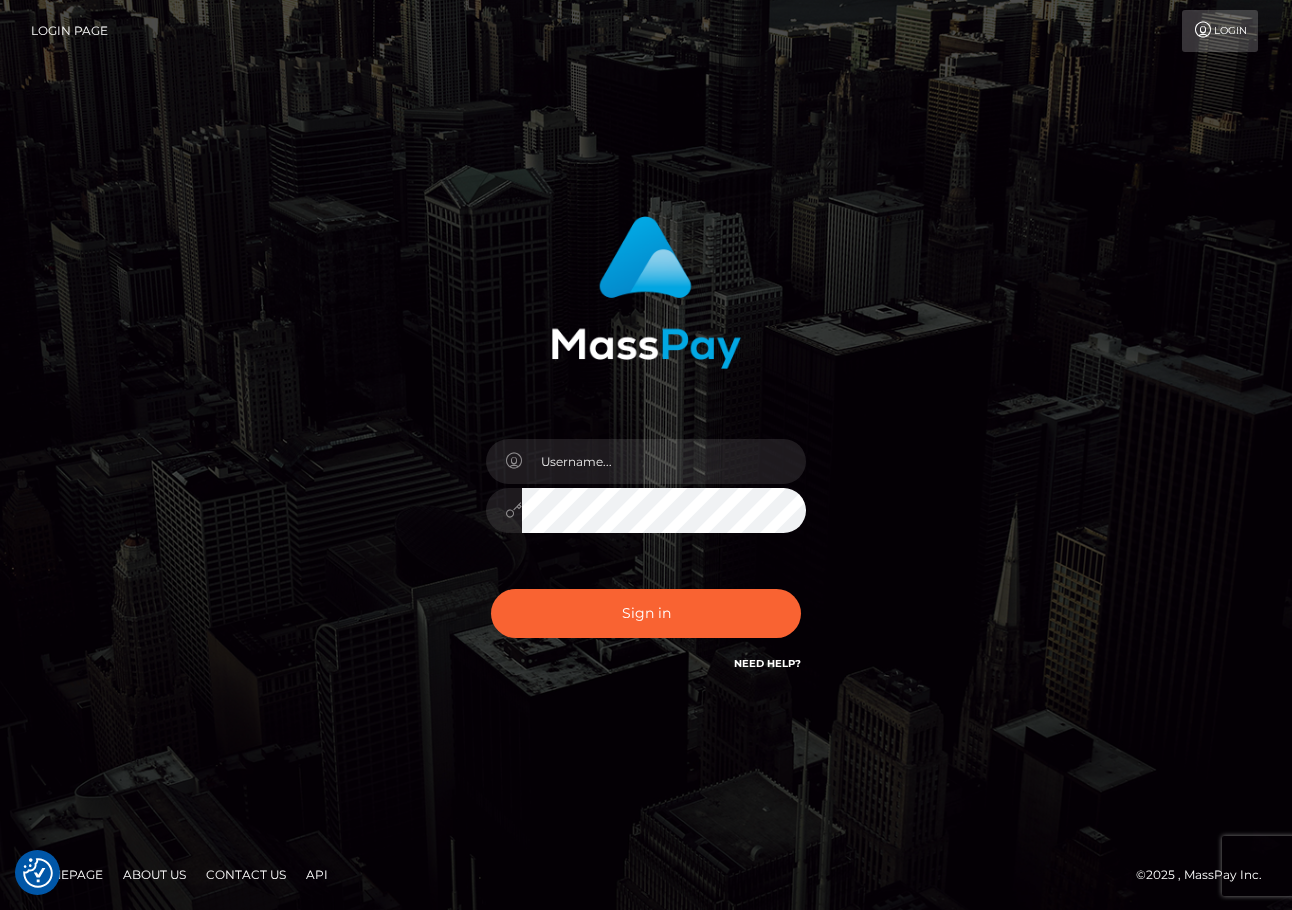 scroll, scrollTop: 0, scrollLeft: 0, axis: both 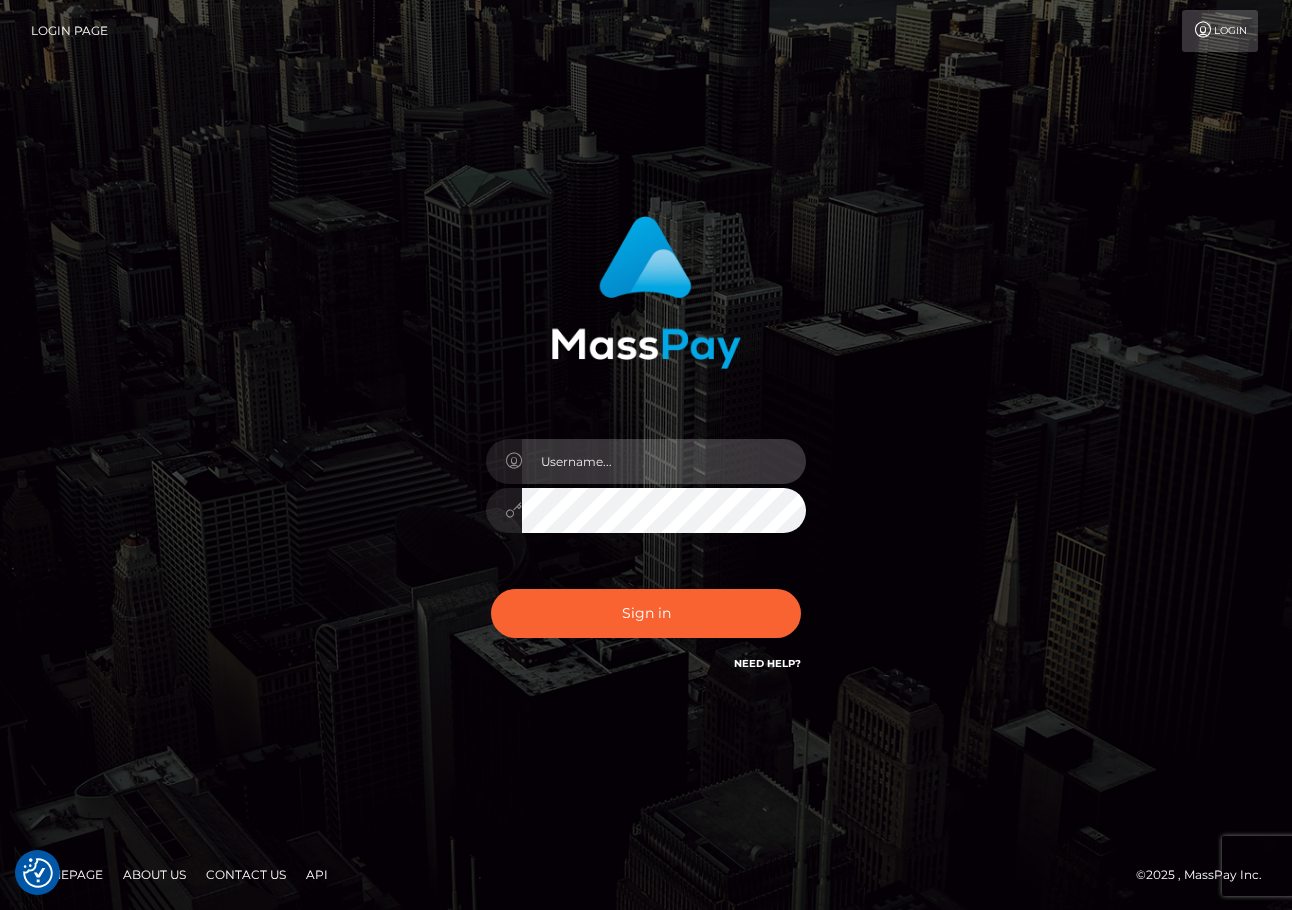 type on "ChristianC.xcite" 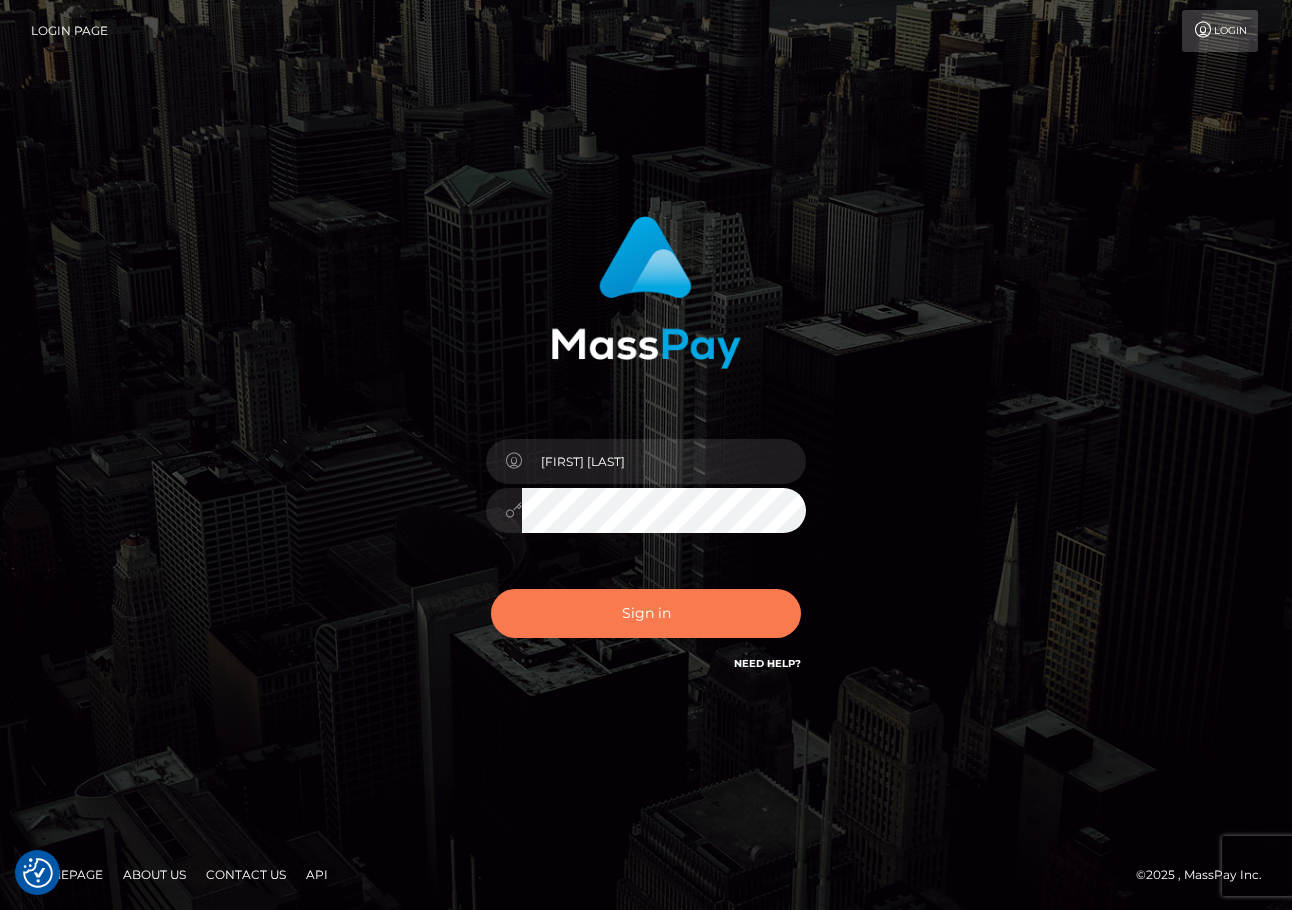 click on "Sign in" at bounding box center [646, 613] 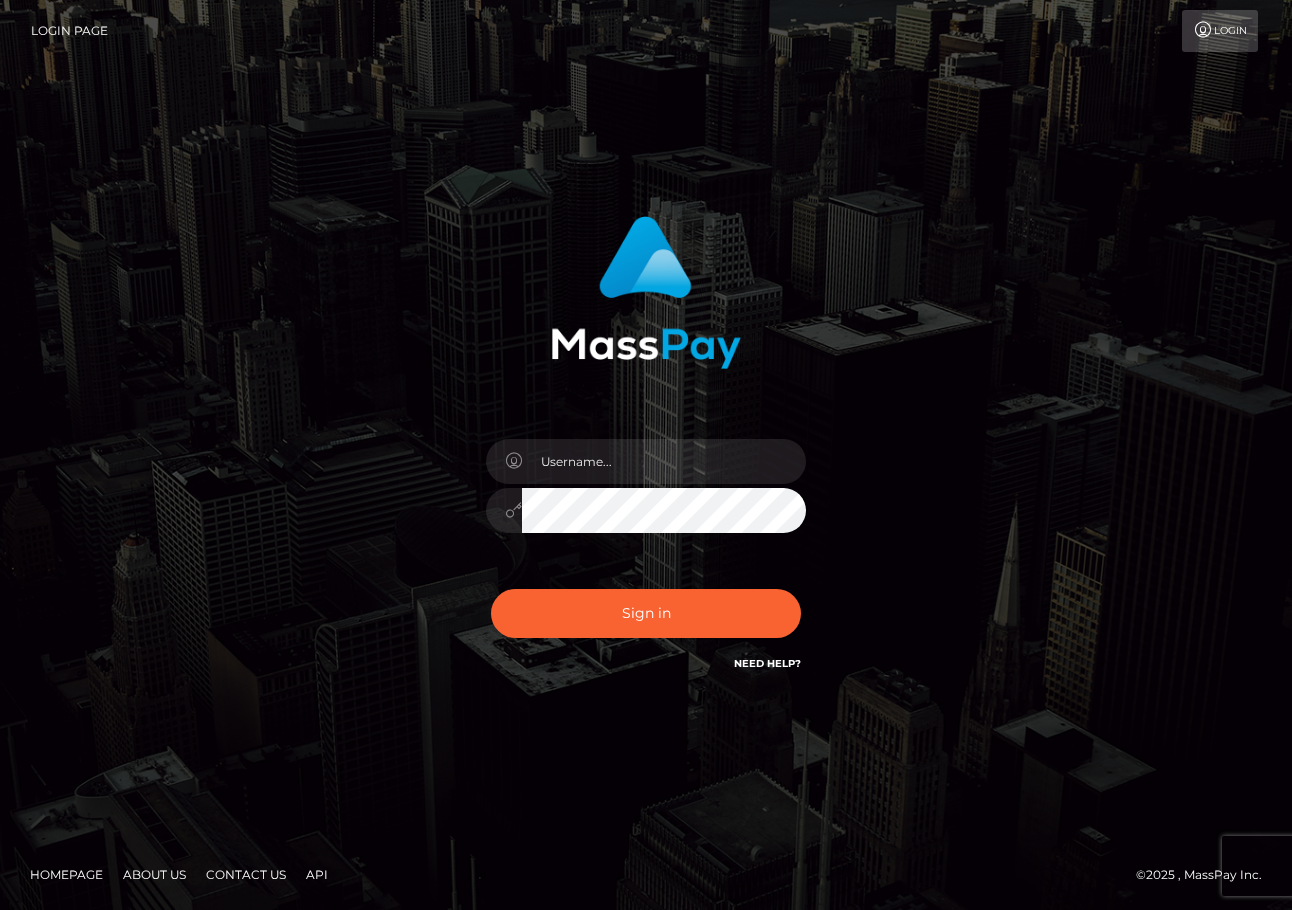 scroll, scrollTop: 0, scrollLeft: 0, axis: both 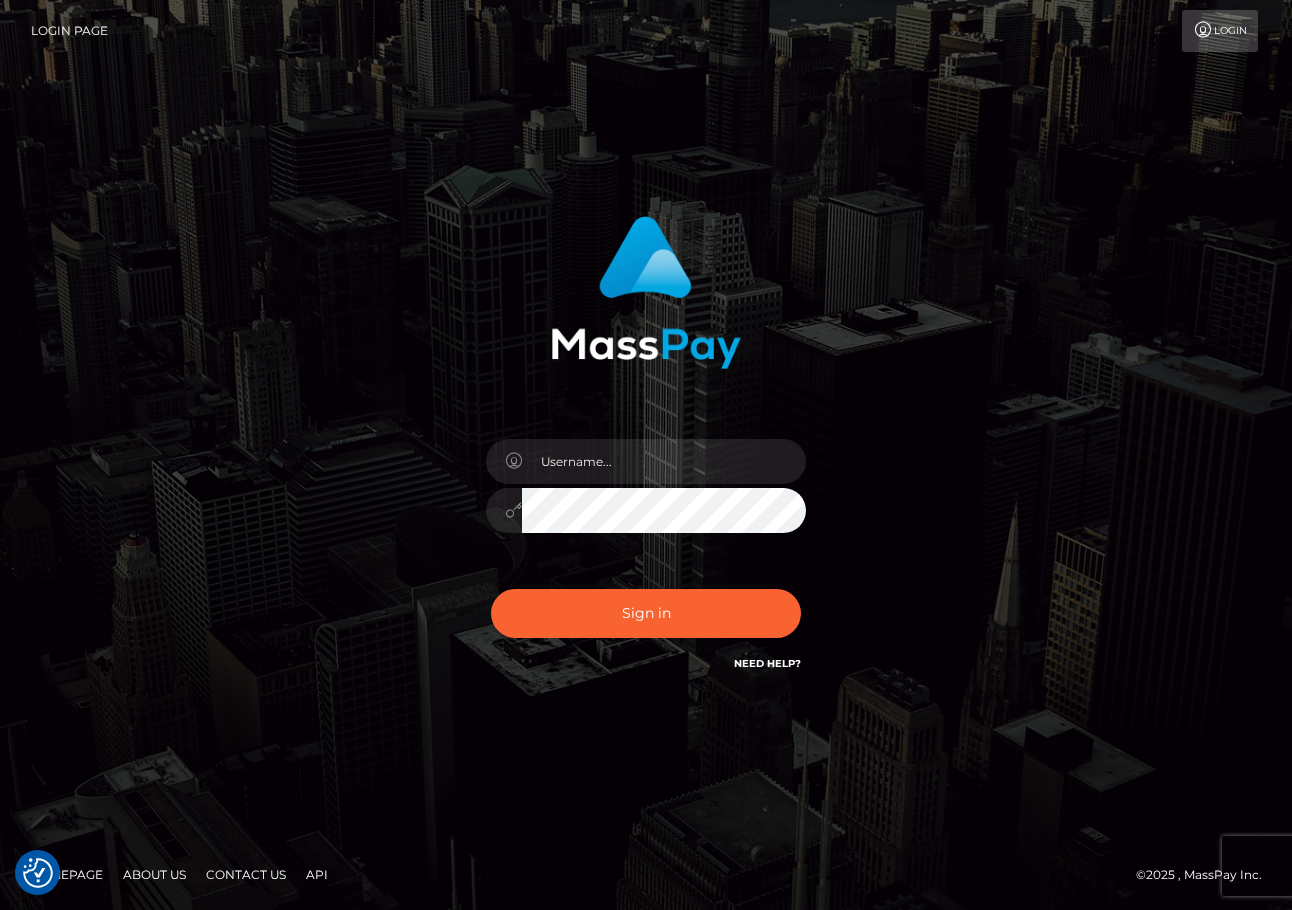 click on "Sign in" at bounding box center (646, 455) 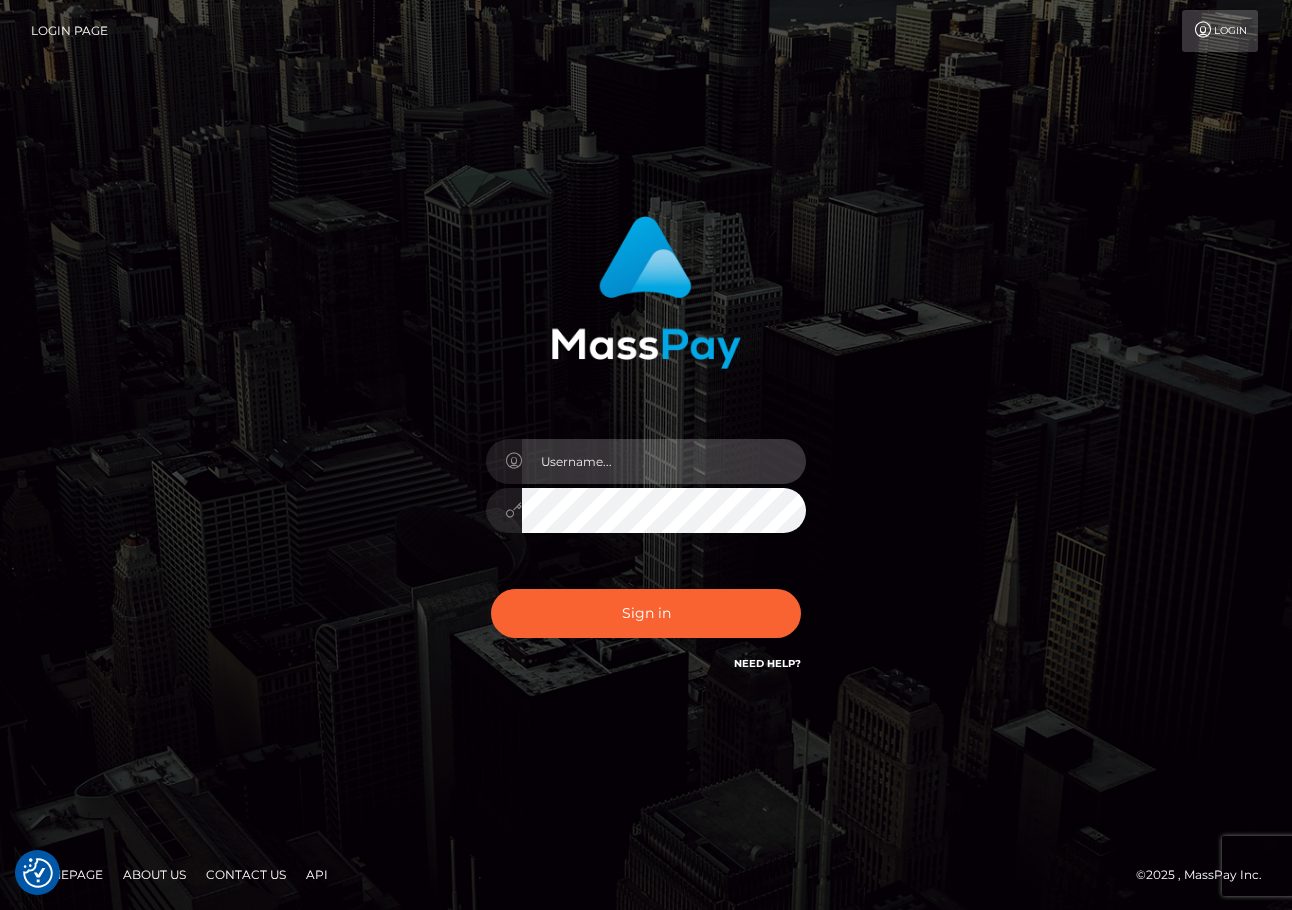 drag, startPoint x: 616, startPoint y: 467, endPoint x: 600, endPoint y: 462, distance: 16.763054 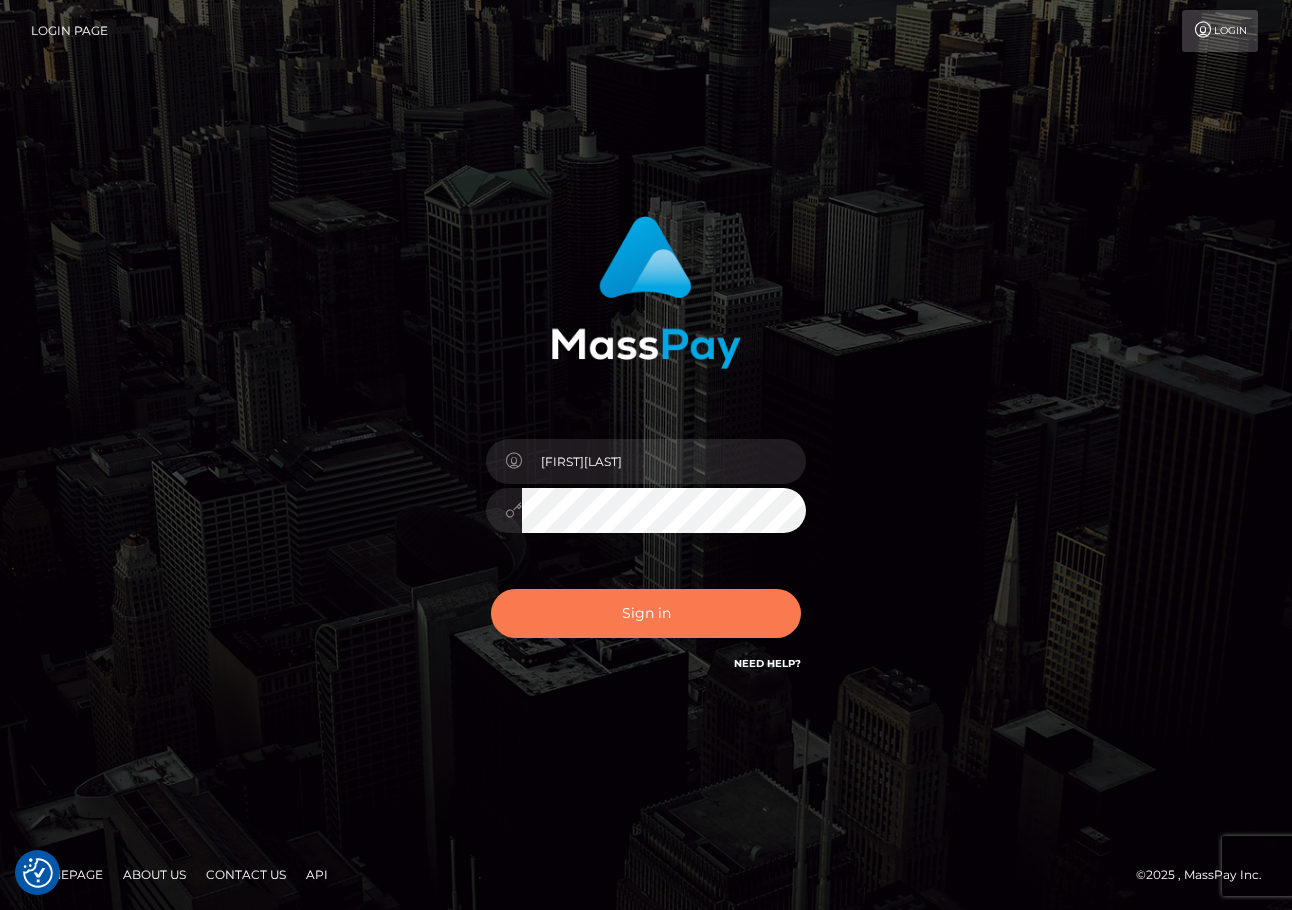 drag, startPoint x: 611, startPoint y: 616, endPoint x: 616, endPoint y: 631, distance: 15.811388 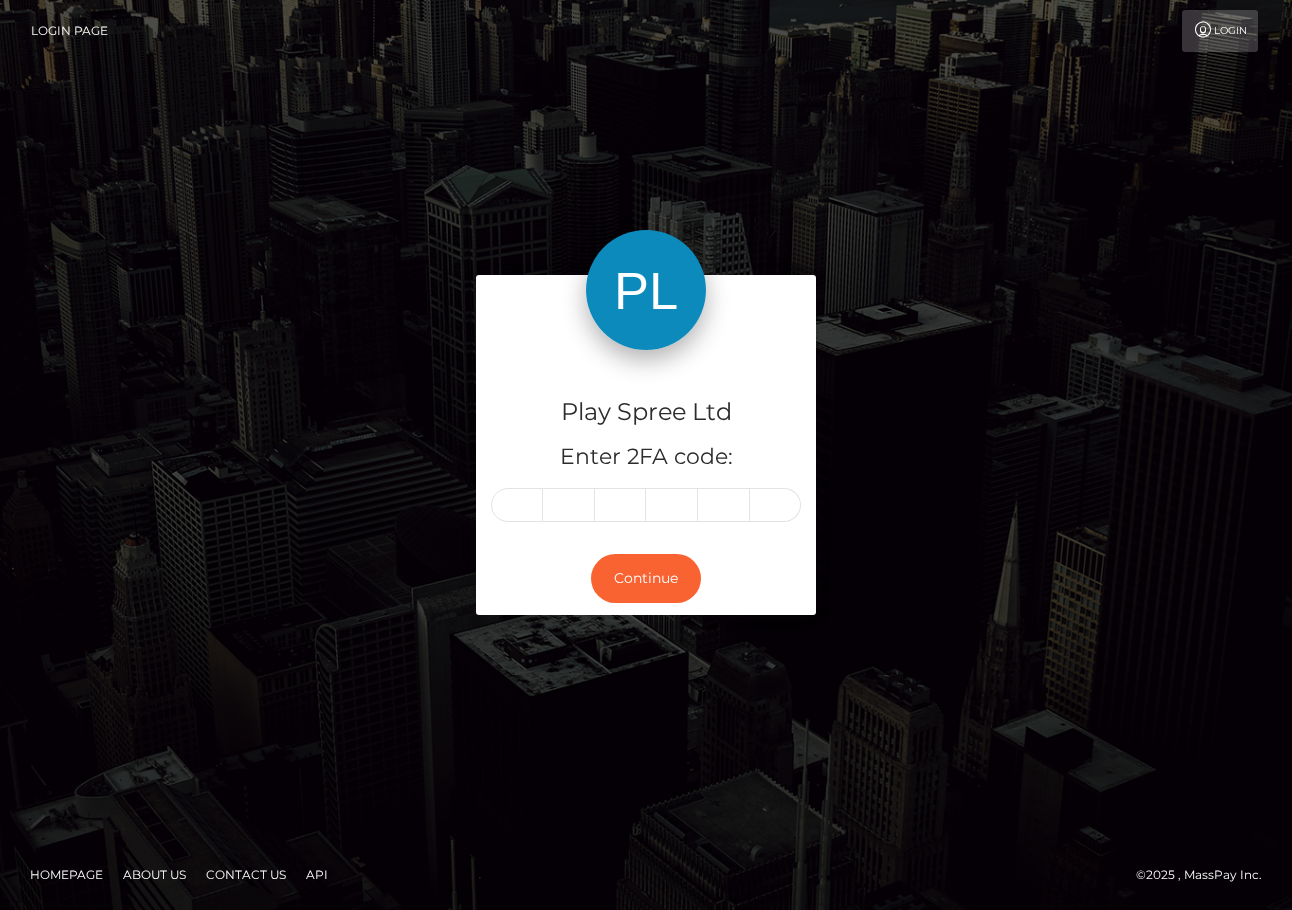 scroll, scrollTop: 0, scrollLeft: 0, axis: both 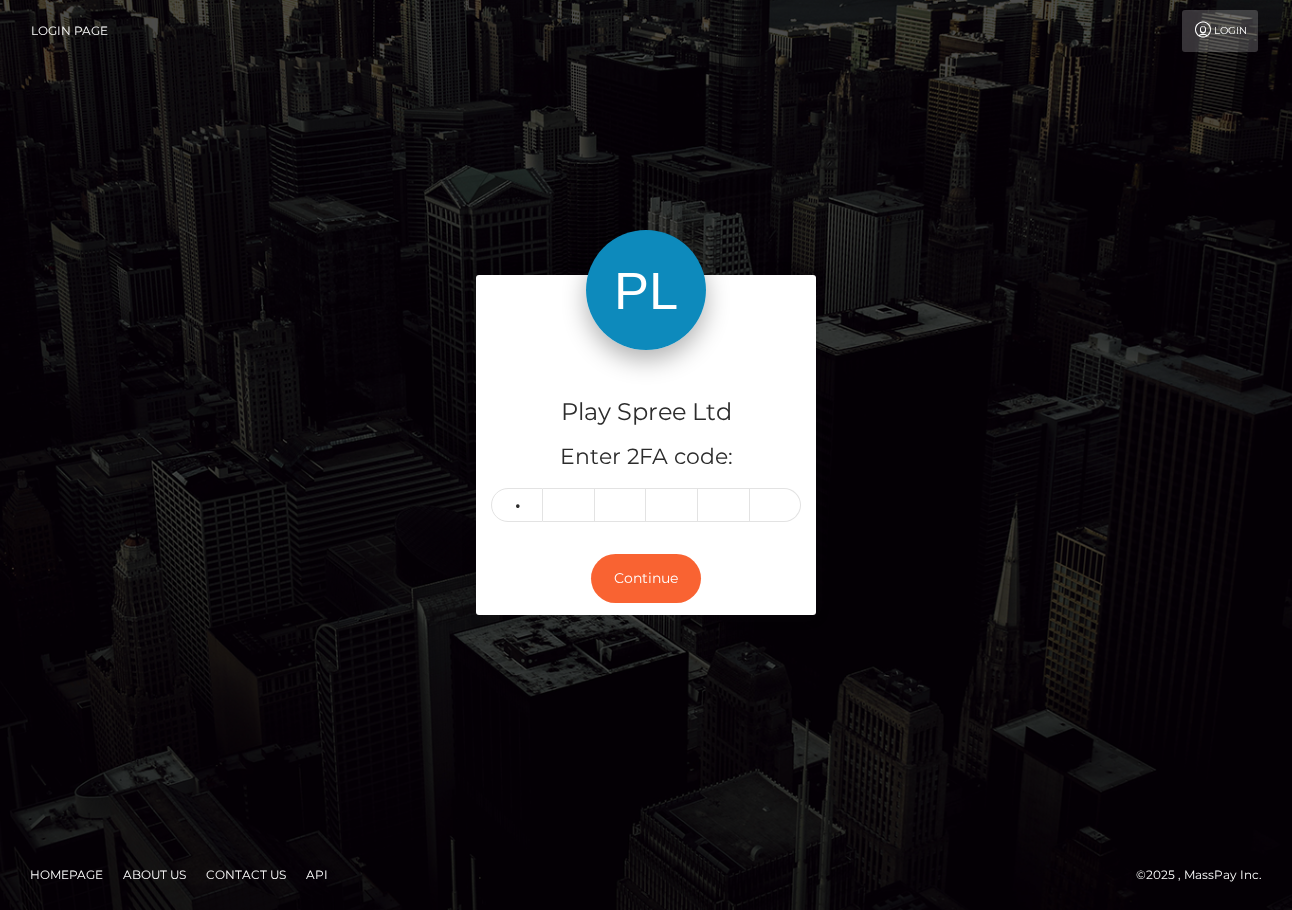 type on "7" 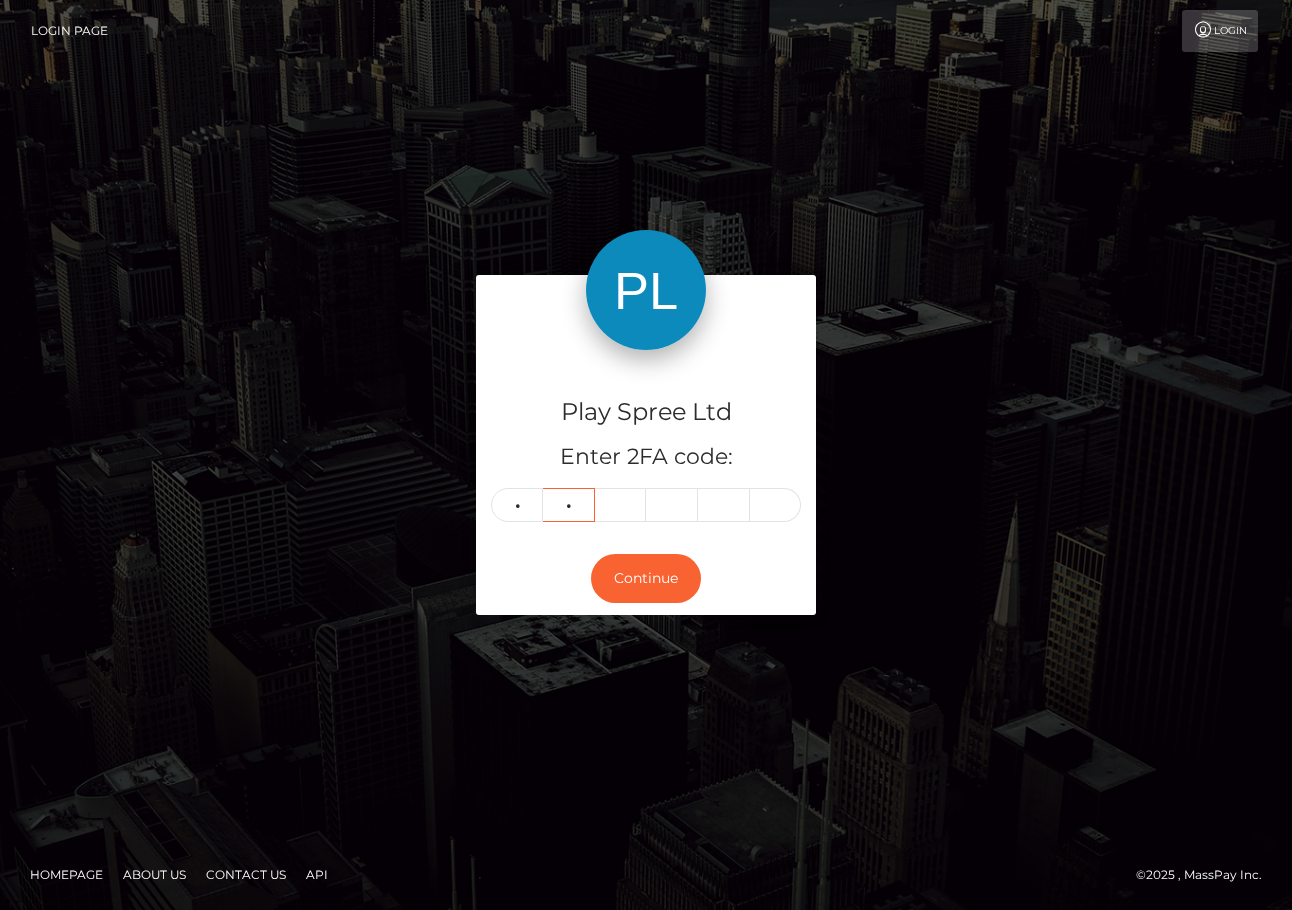 type on "7" 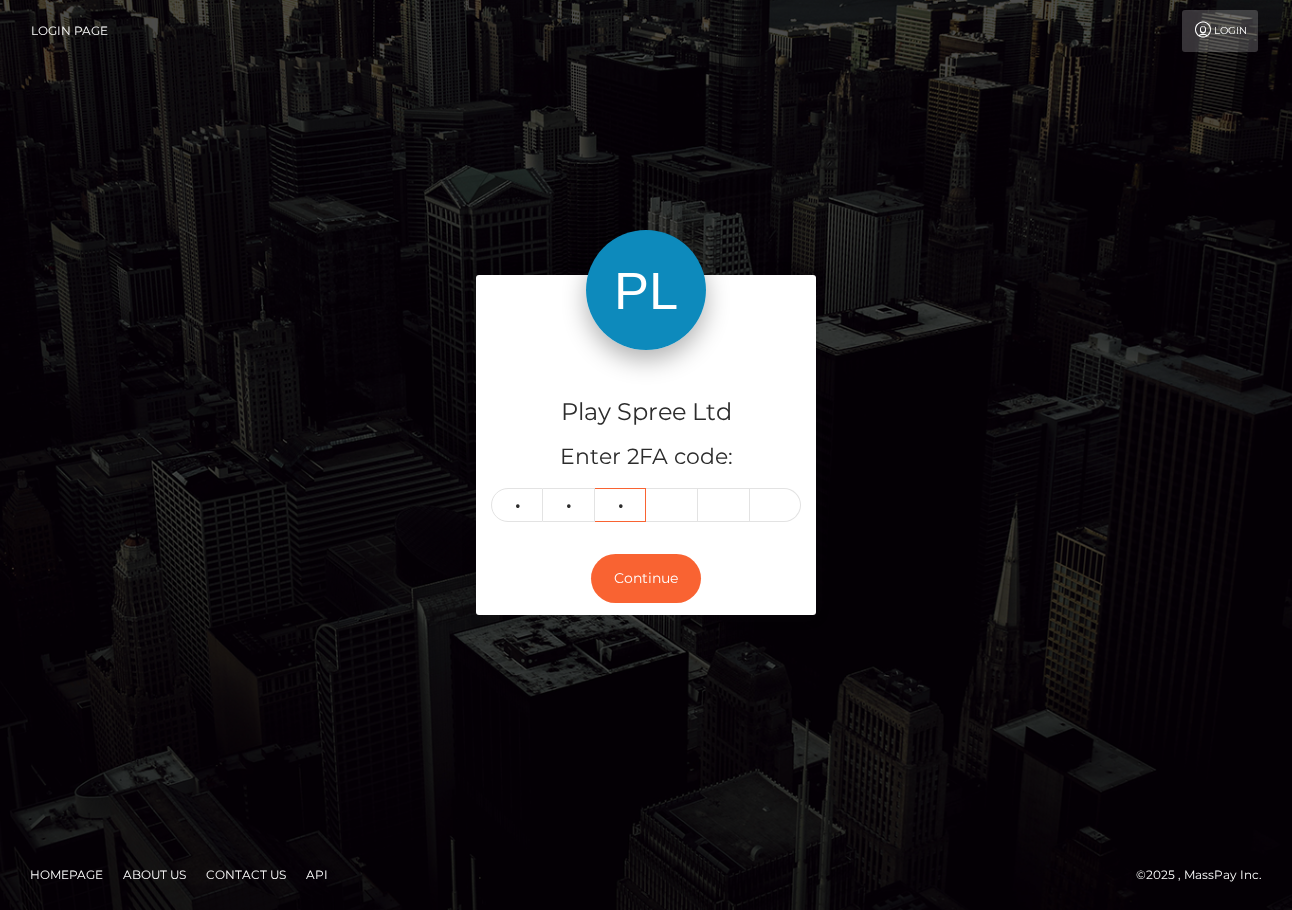 type on "0" 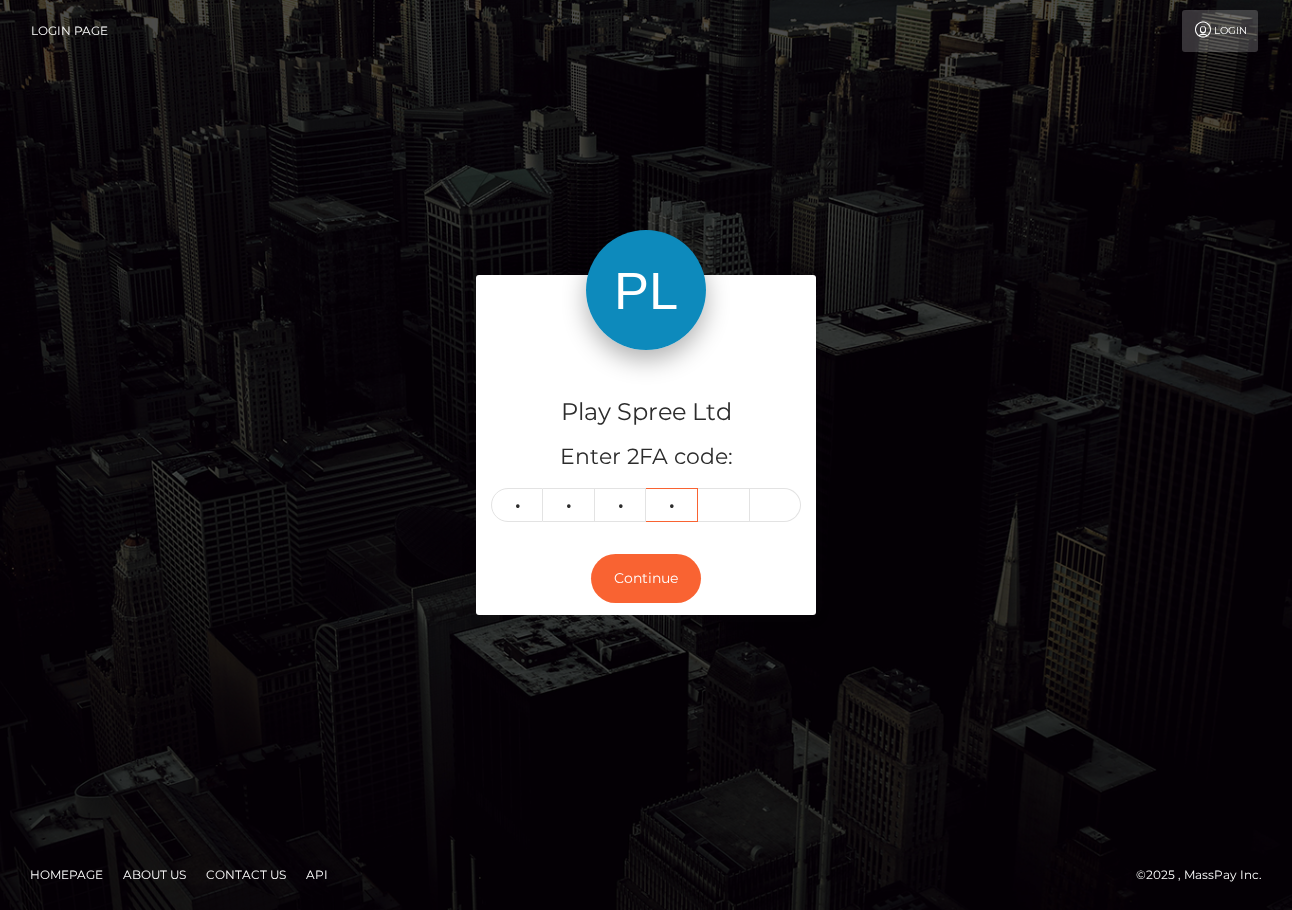 type on "9" 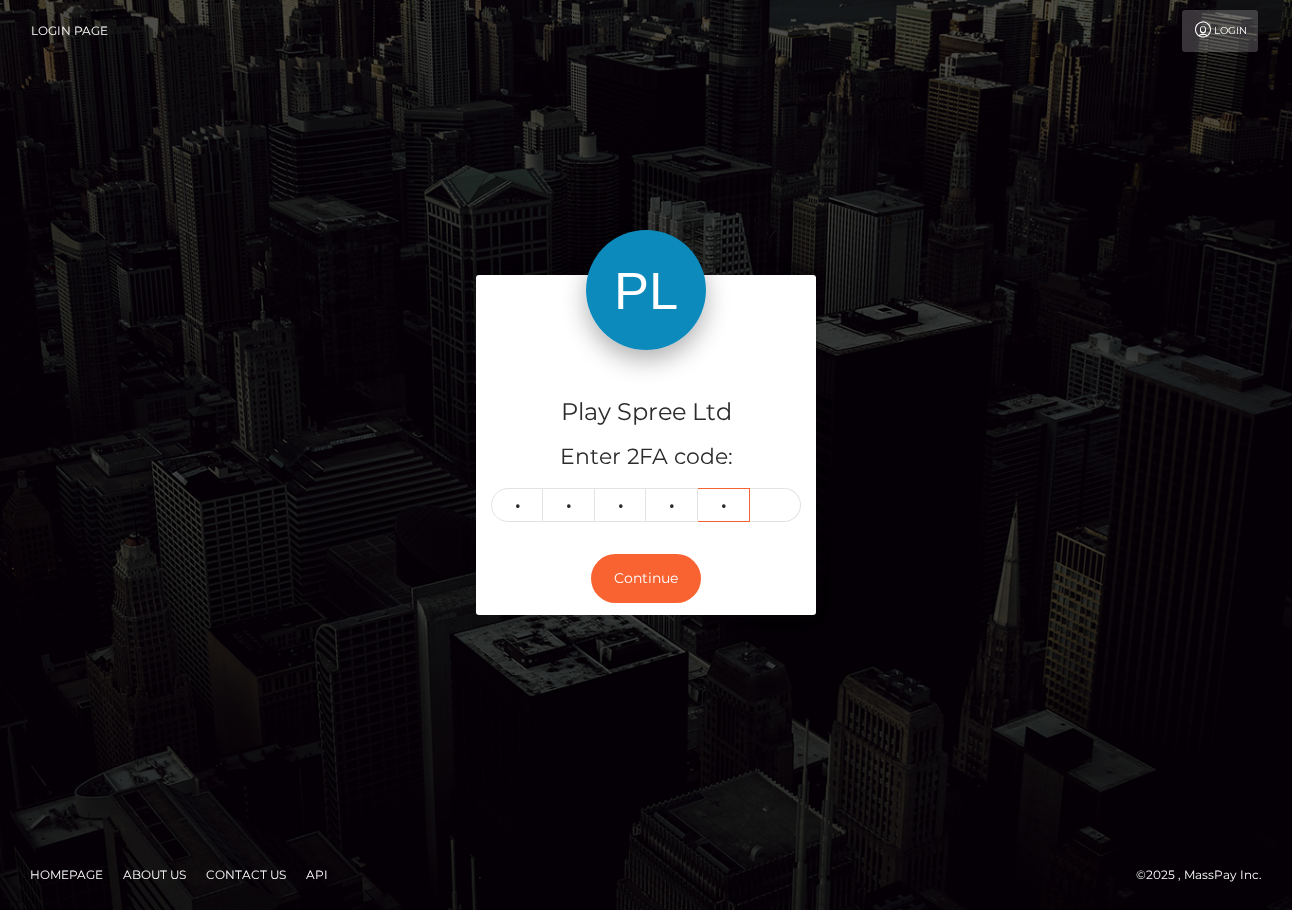 type on "1" 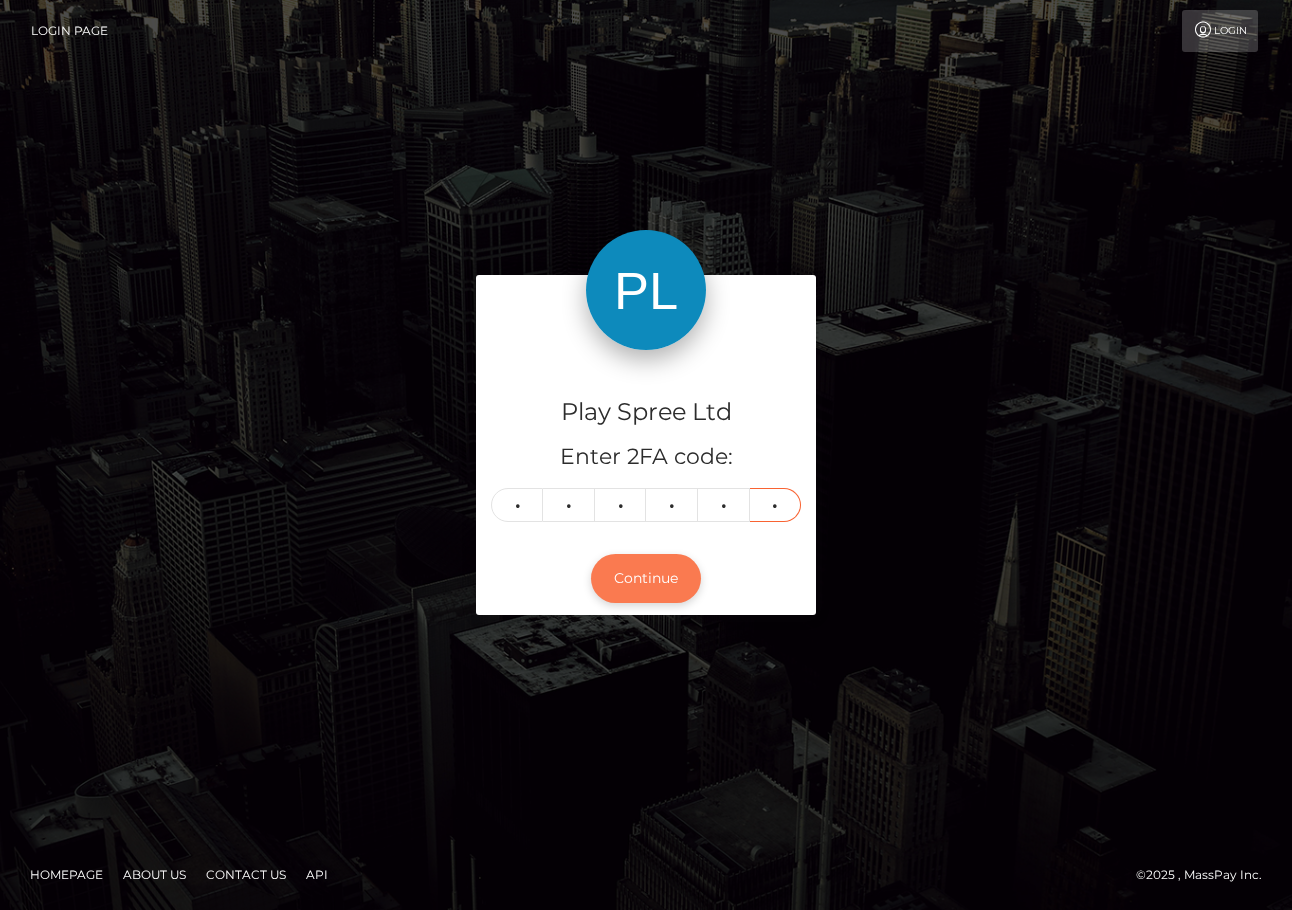 type on "3" 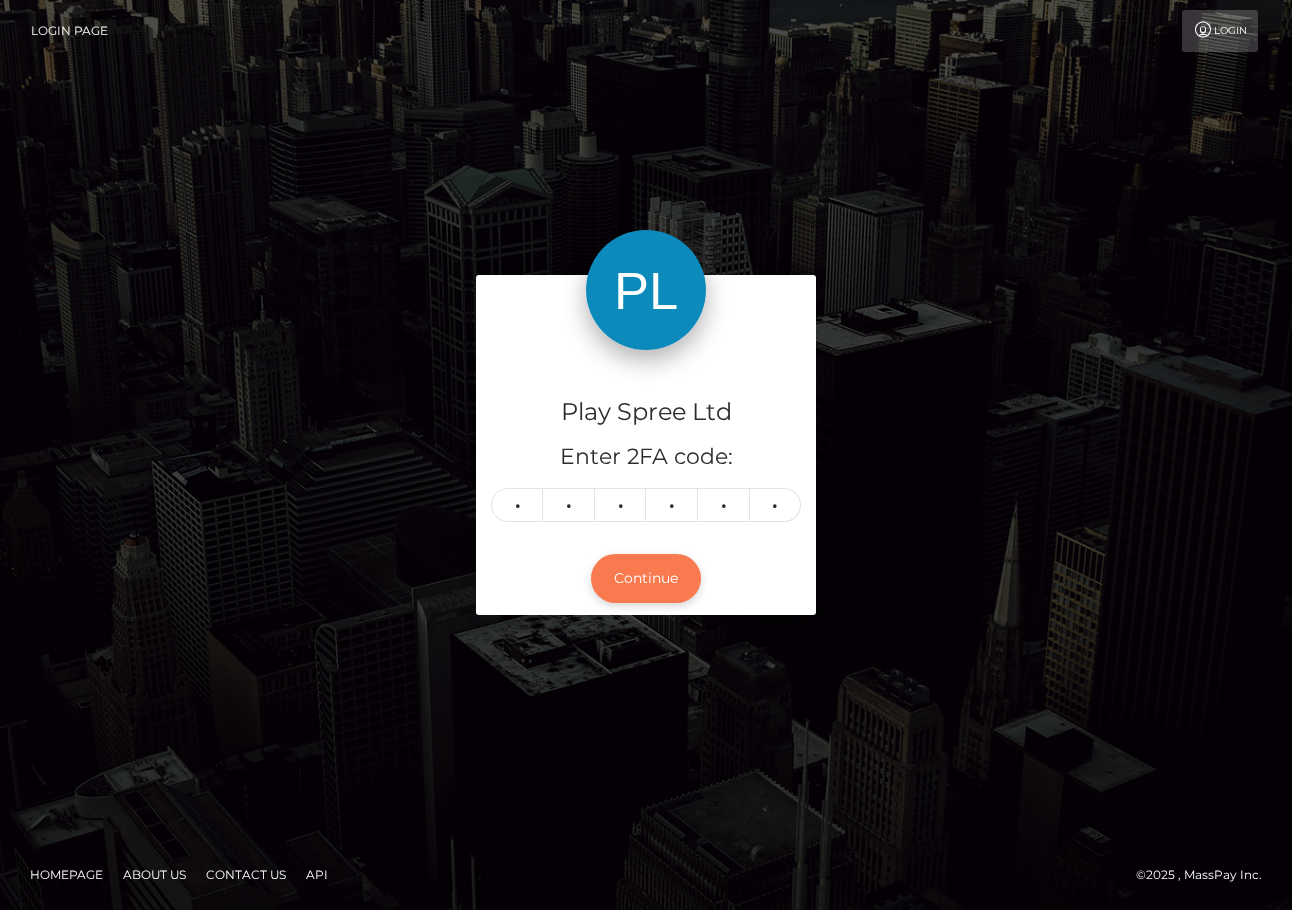click on "Continue" at bounding box center [646, 578] 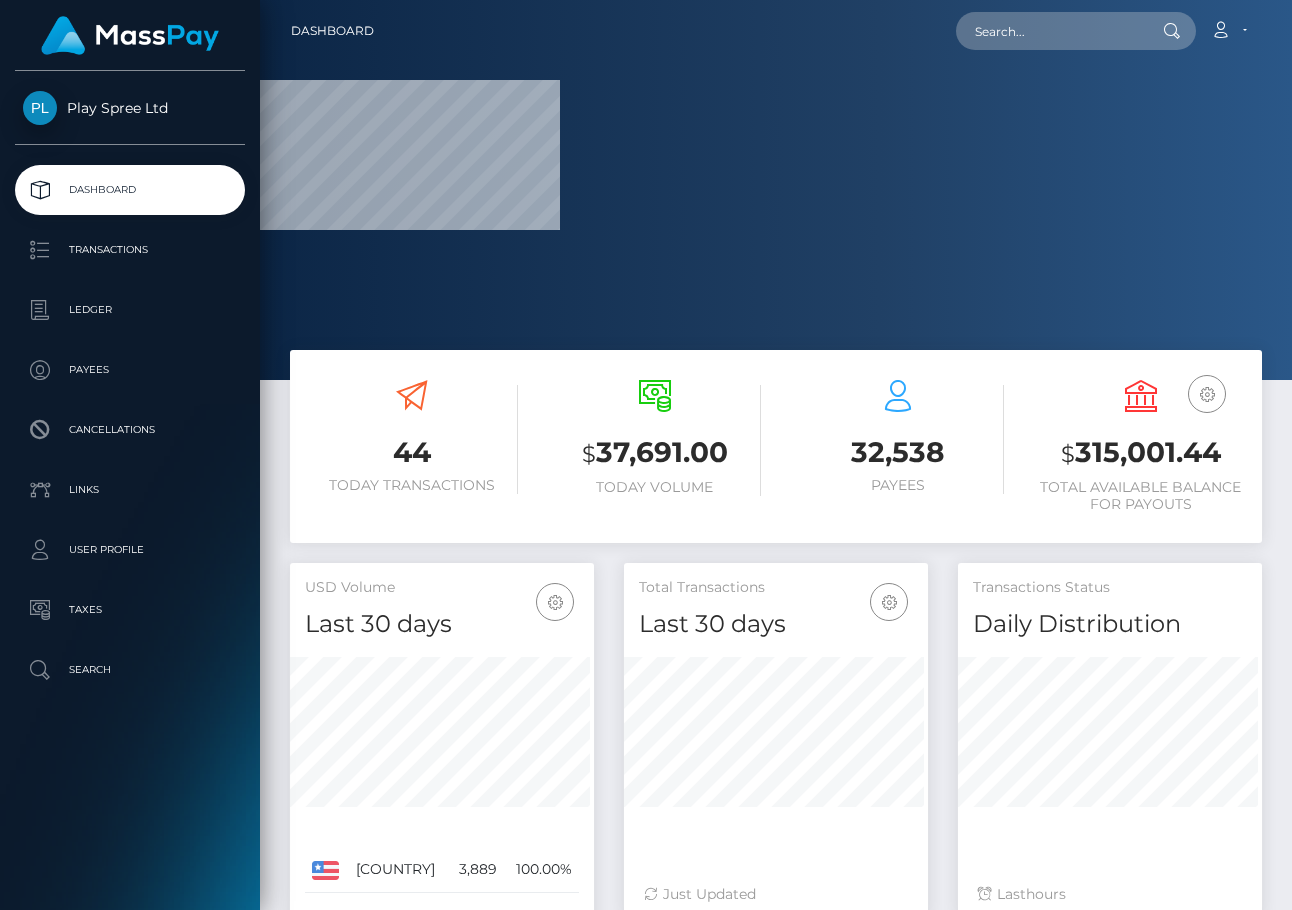 scroll, scrollTop: 0, scrollLeft: 0, axis: both 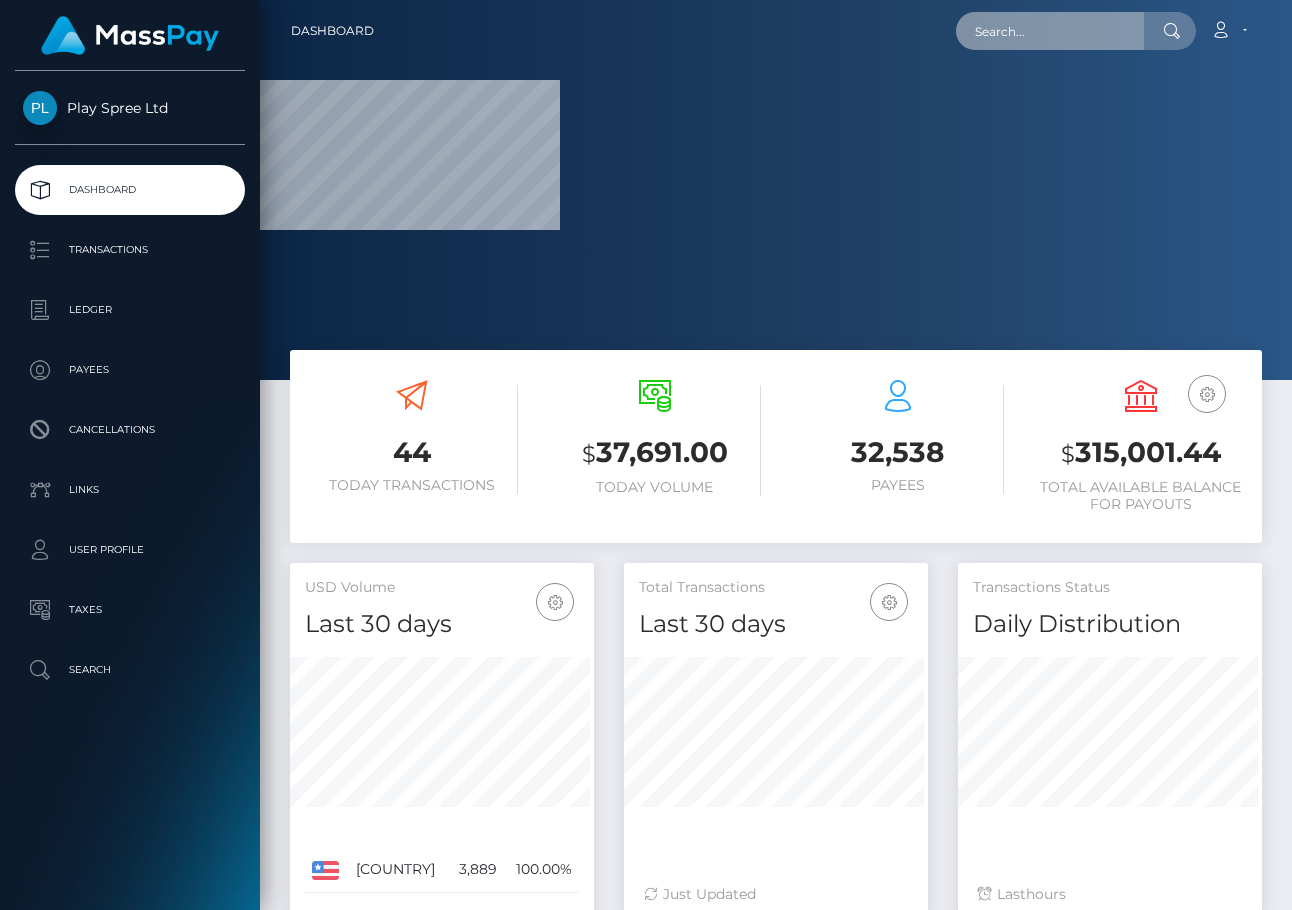 click at bounding box center [1050, 31] 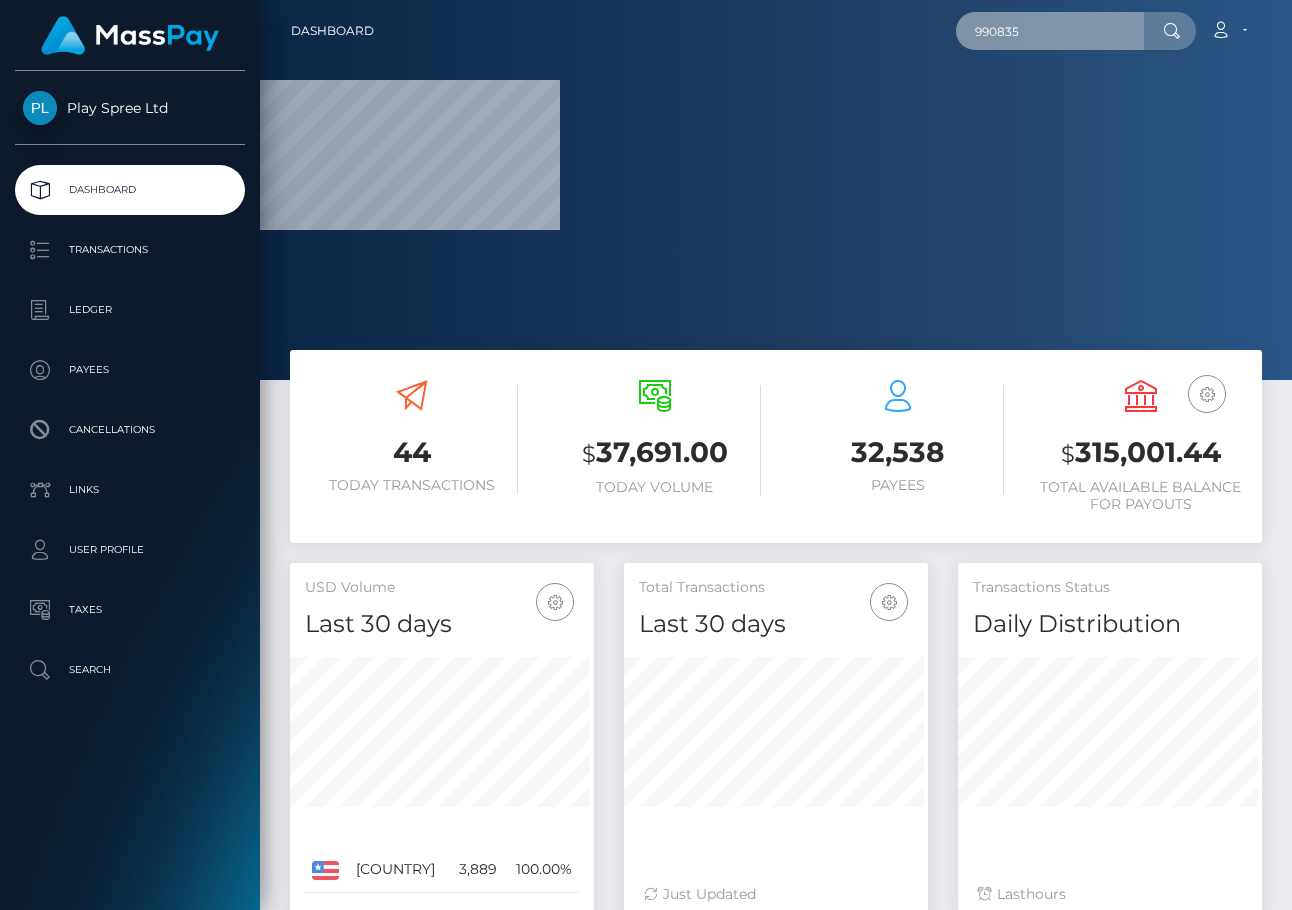 type on "990835" 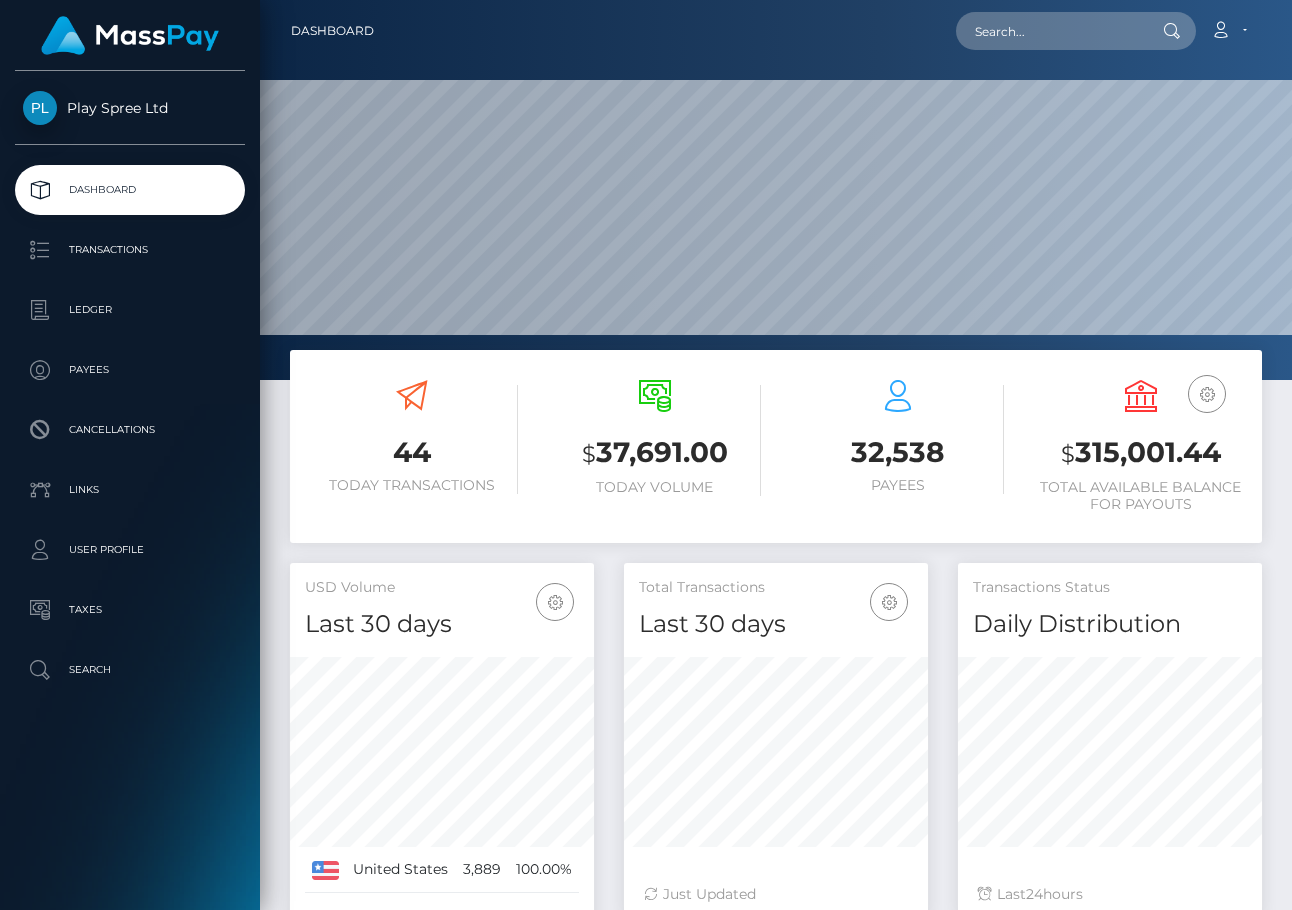 scroll, scrollTop: 0, scrollLeft: 0, axis: both 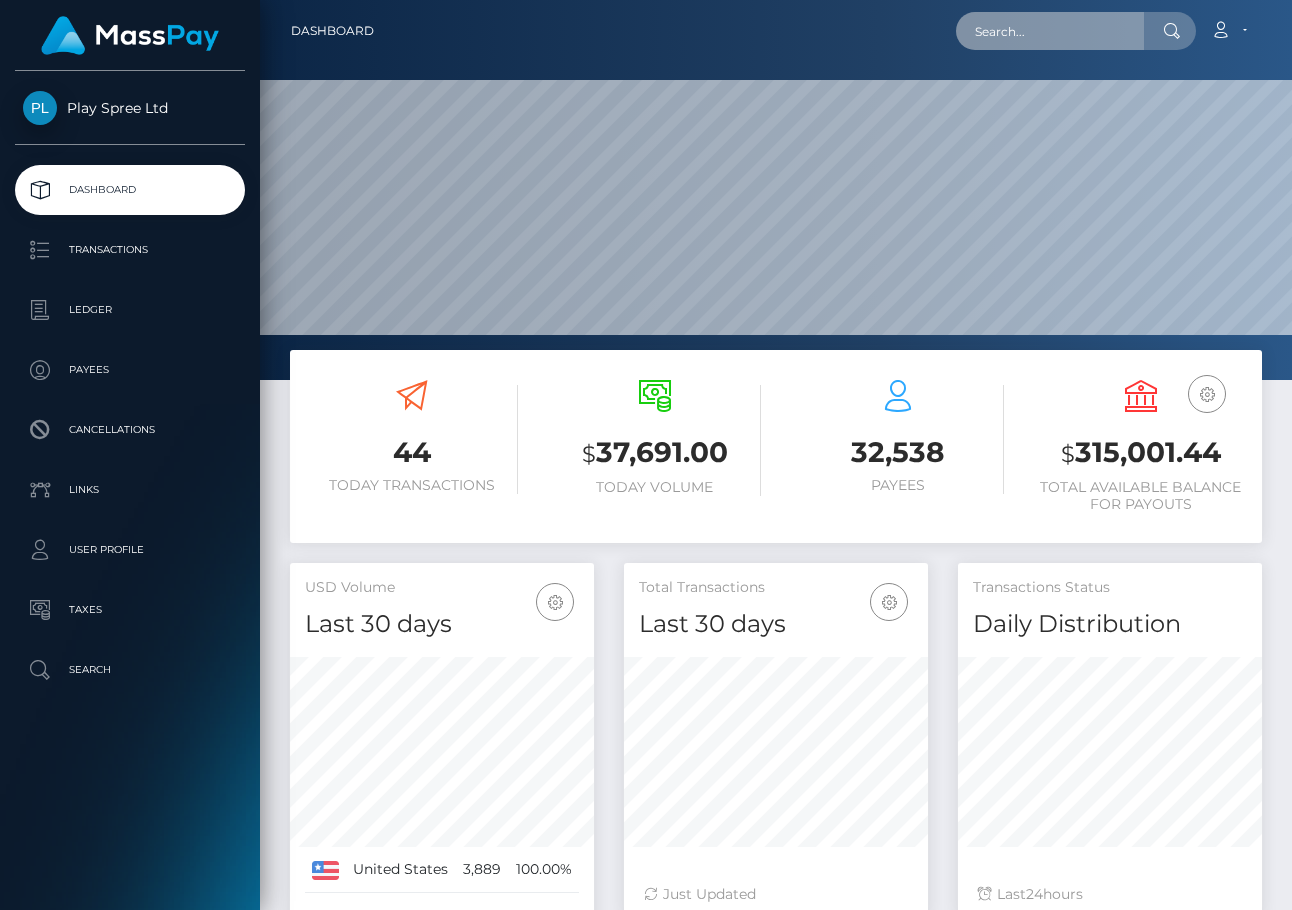 click at bounding box center (1050, 31) 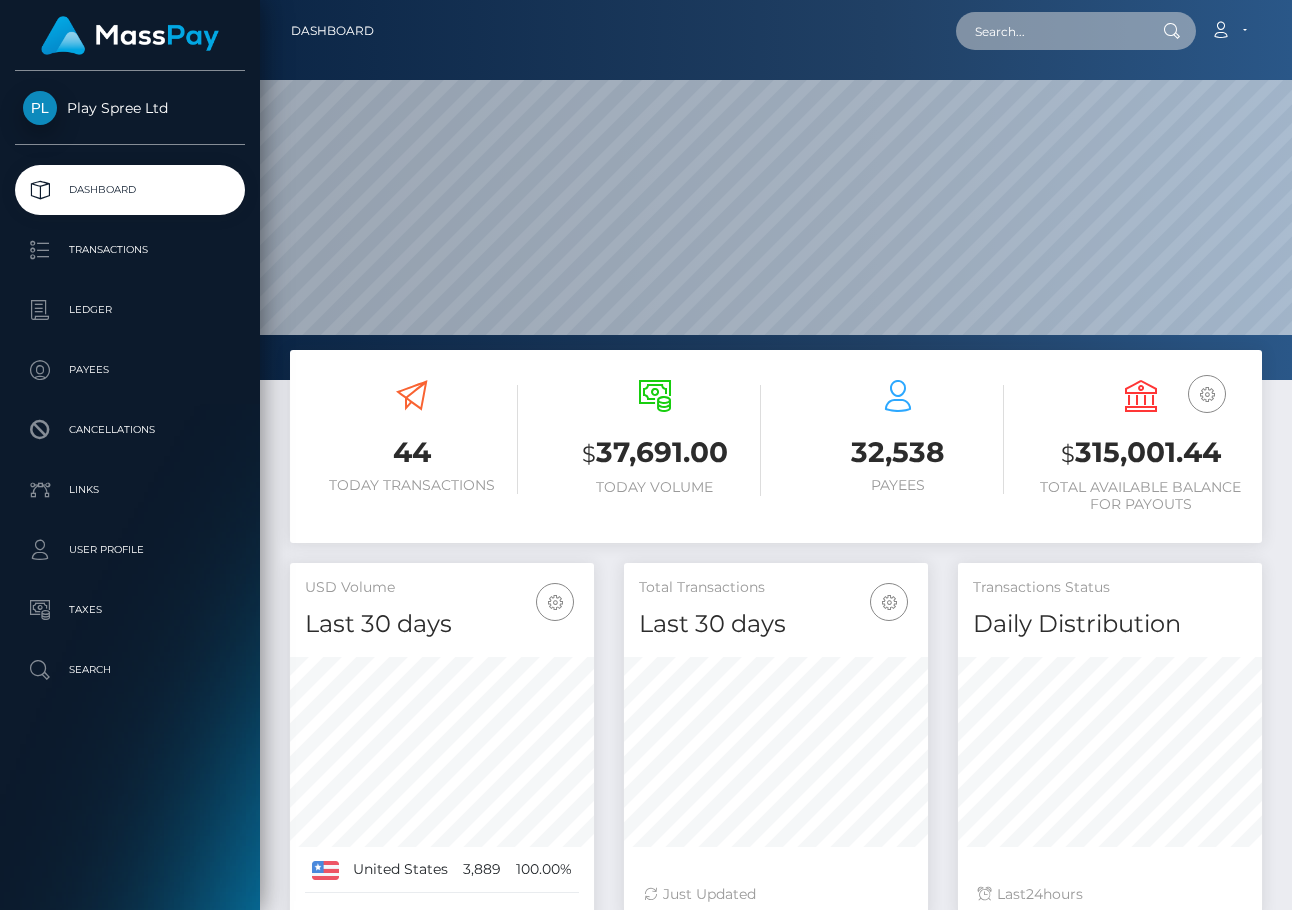 paste on "990835" 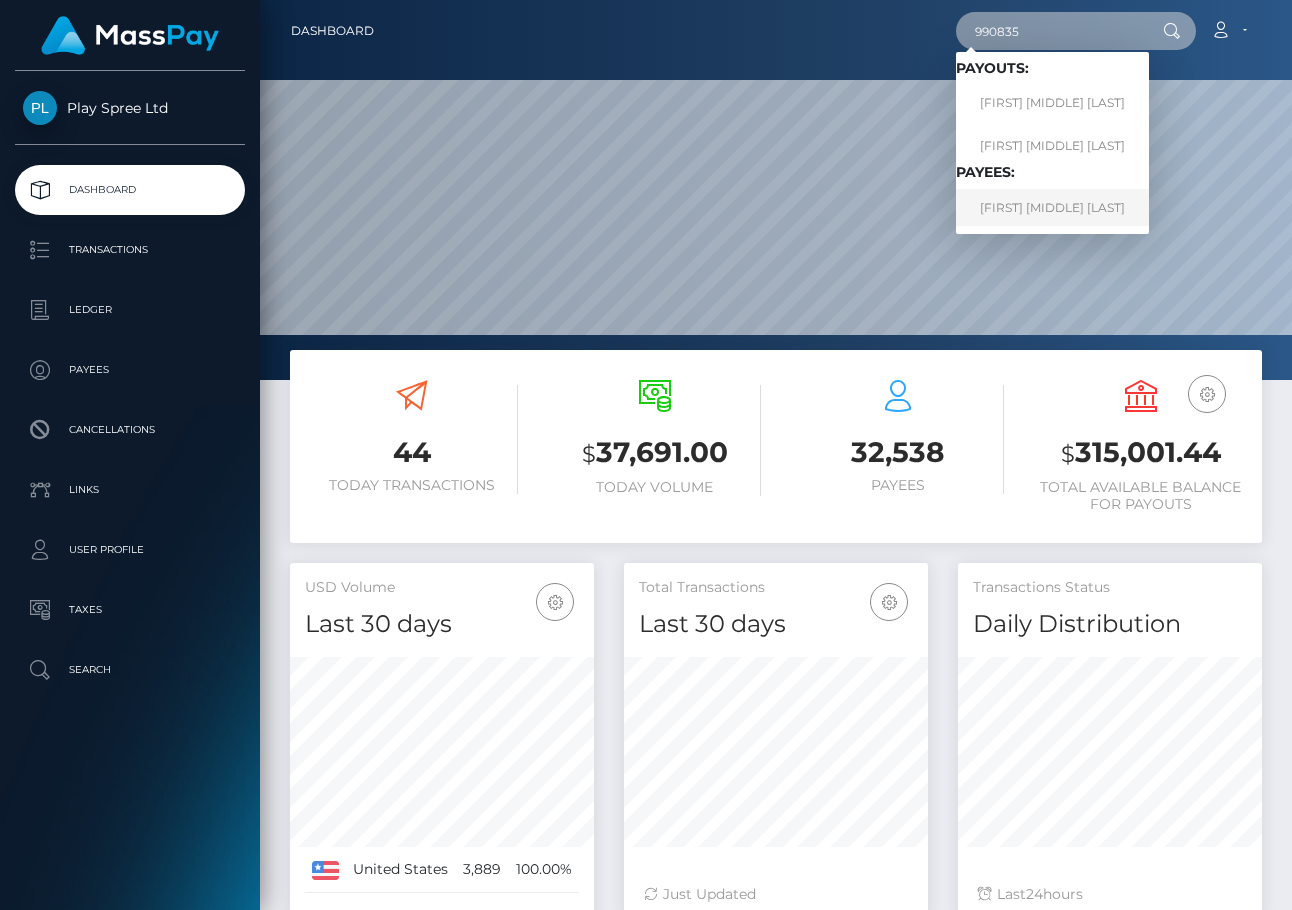 type on "990835" 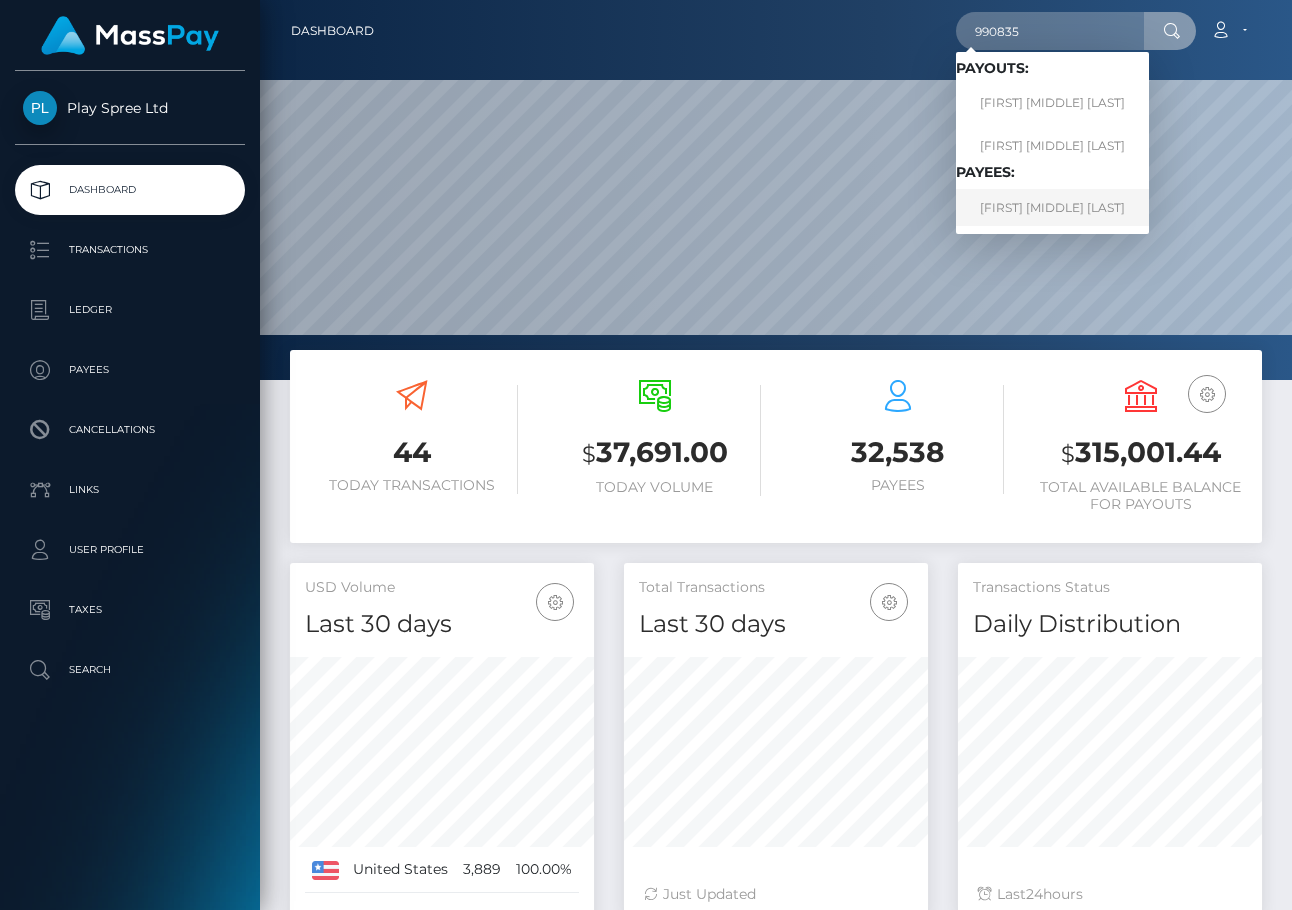 click on "OLIVIA MARGARET  MERRILL" at bounding box center (1052, 207) 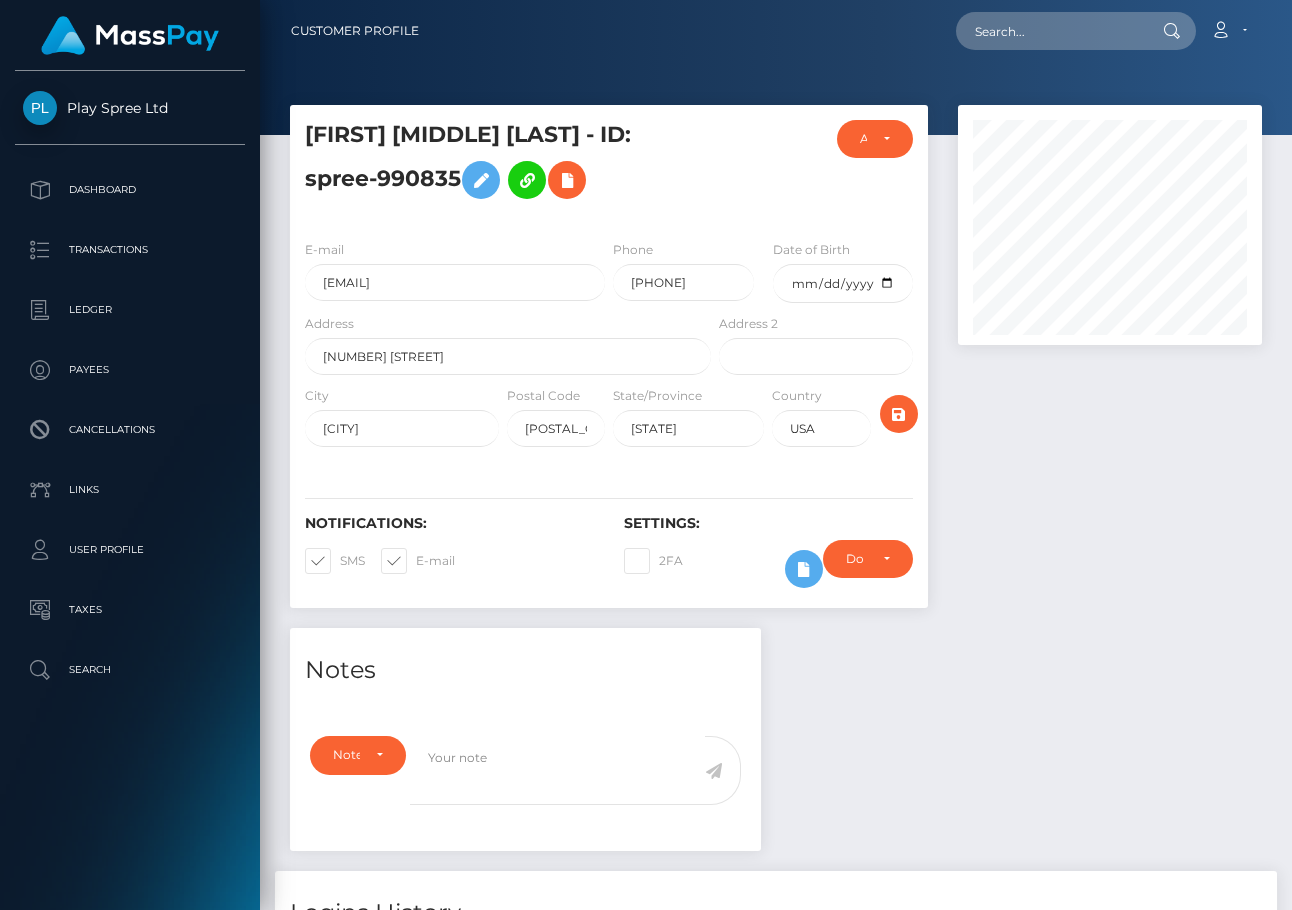 scroll, scrollTop: 0, scrollLeft: 0, axis: both 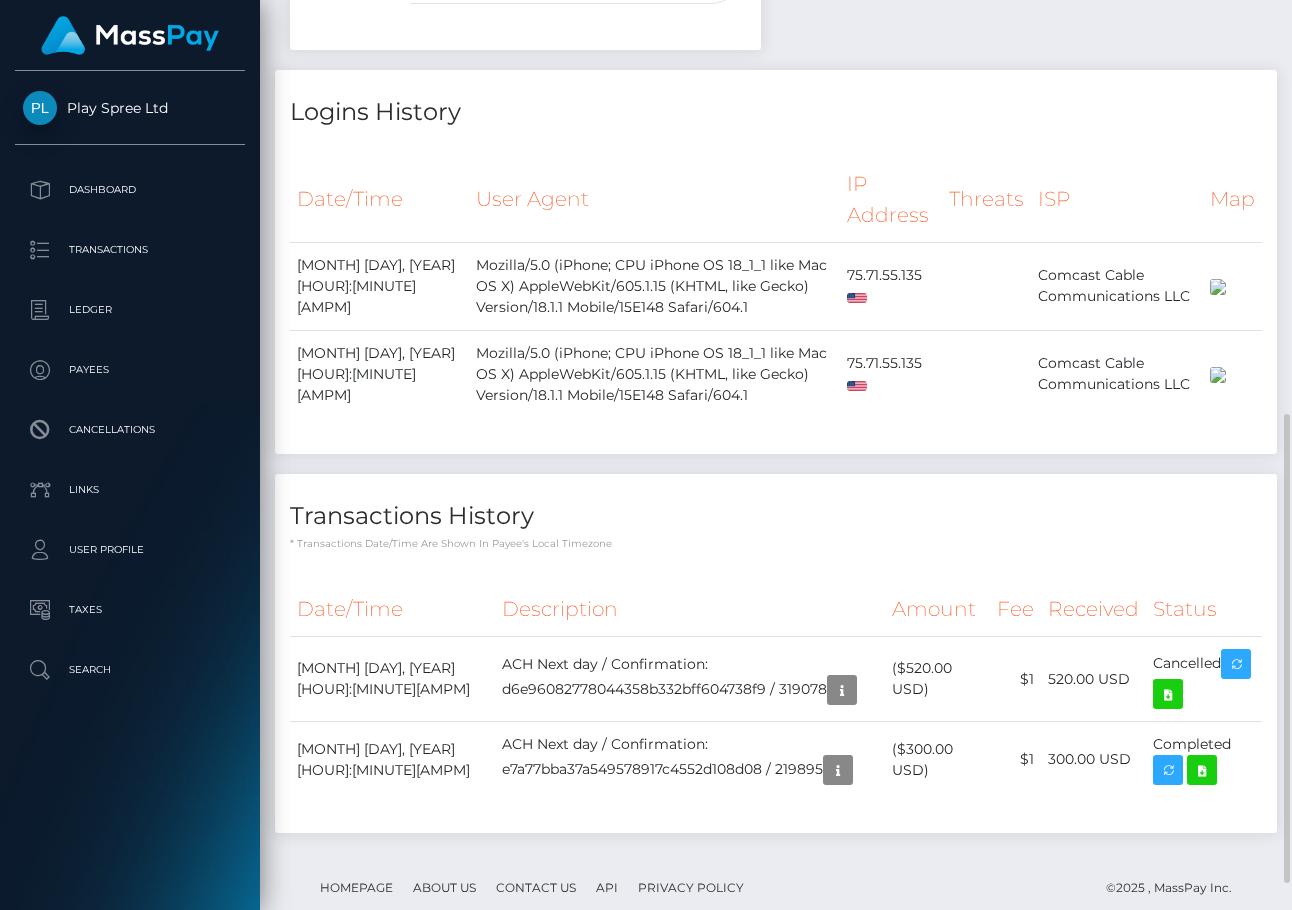 click on "Transactions History
* Transactions date/time are shown in payee's local timezone
Date/Time
Description
Amount
Fee
Received
Status" at bounding box center (776, 653) 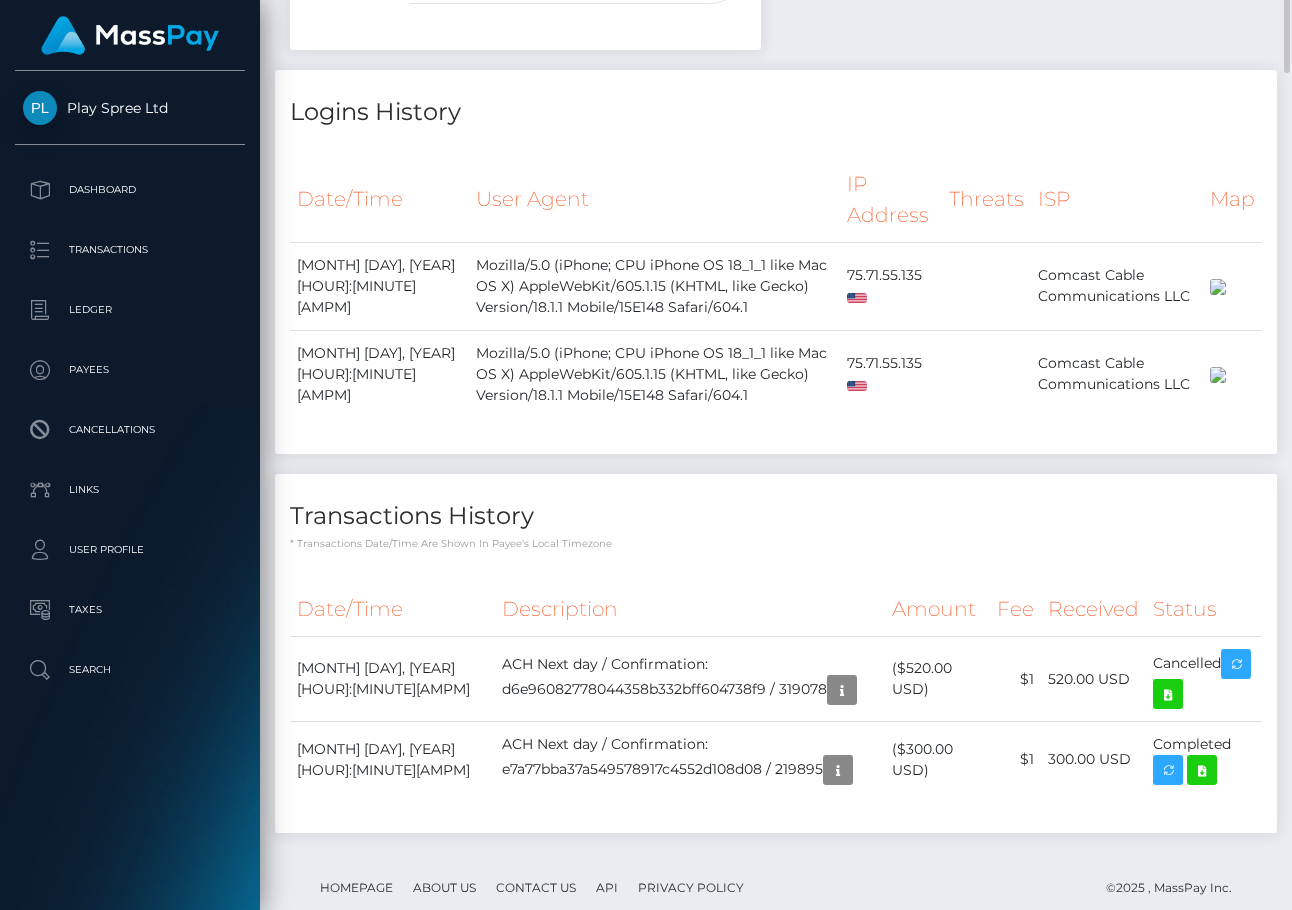 scroll, scrollTop: 0, scrollLeft: 0, axis: both 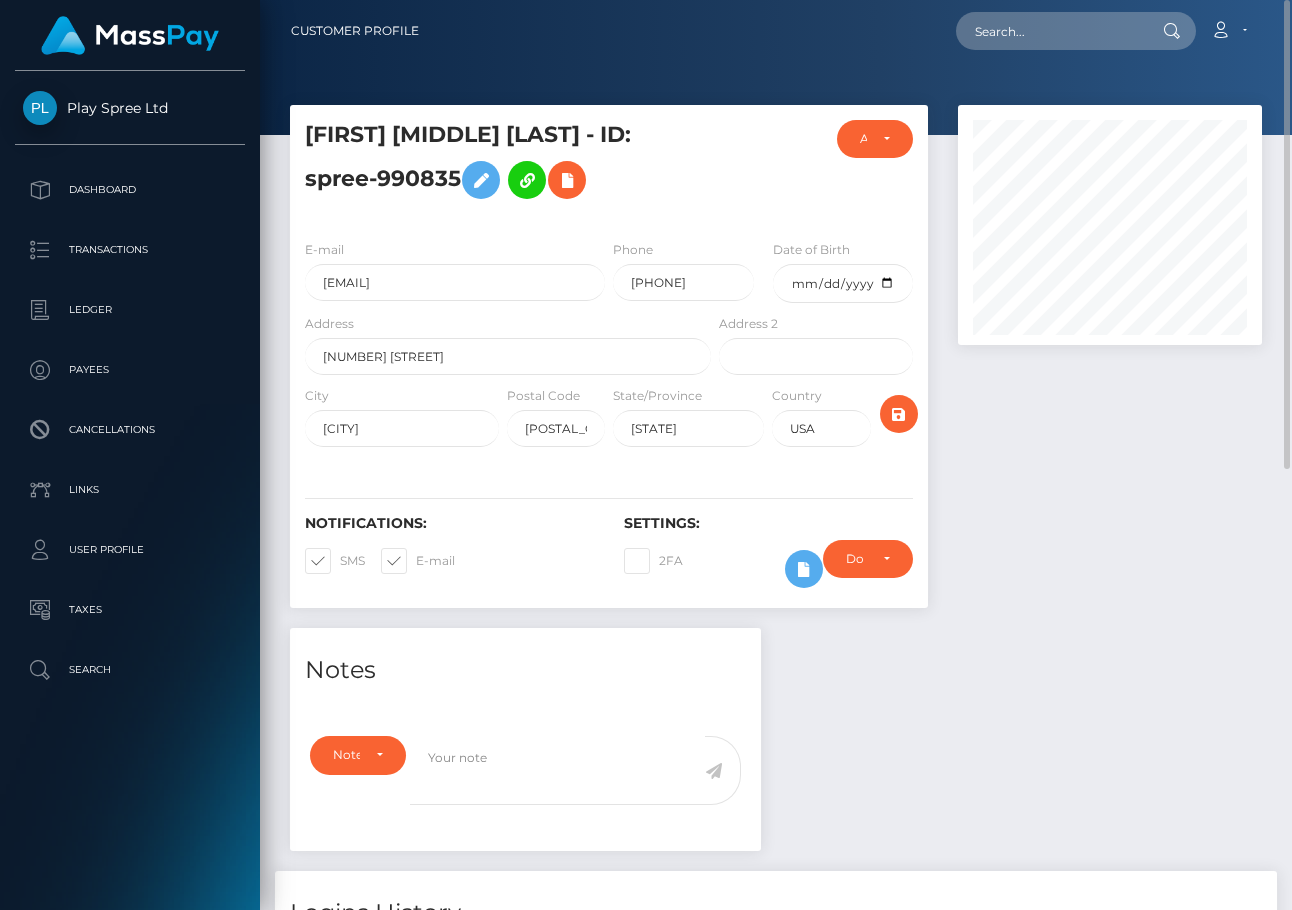 click at bounding box center [1110, 366] 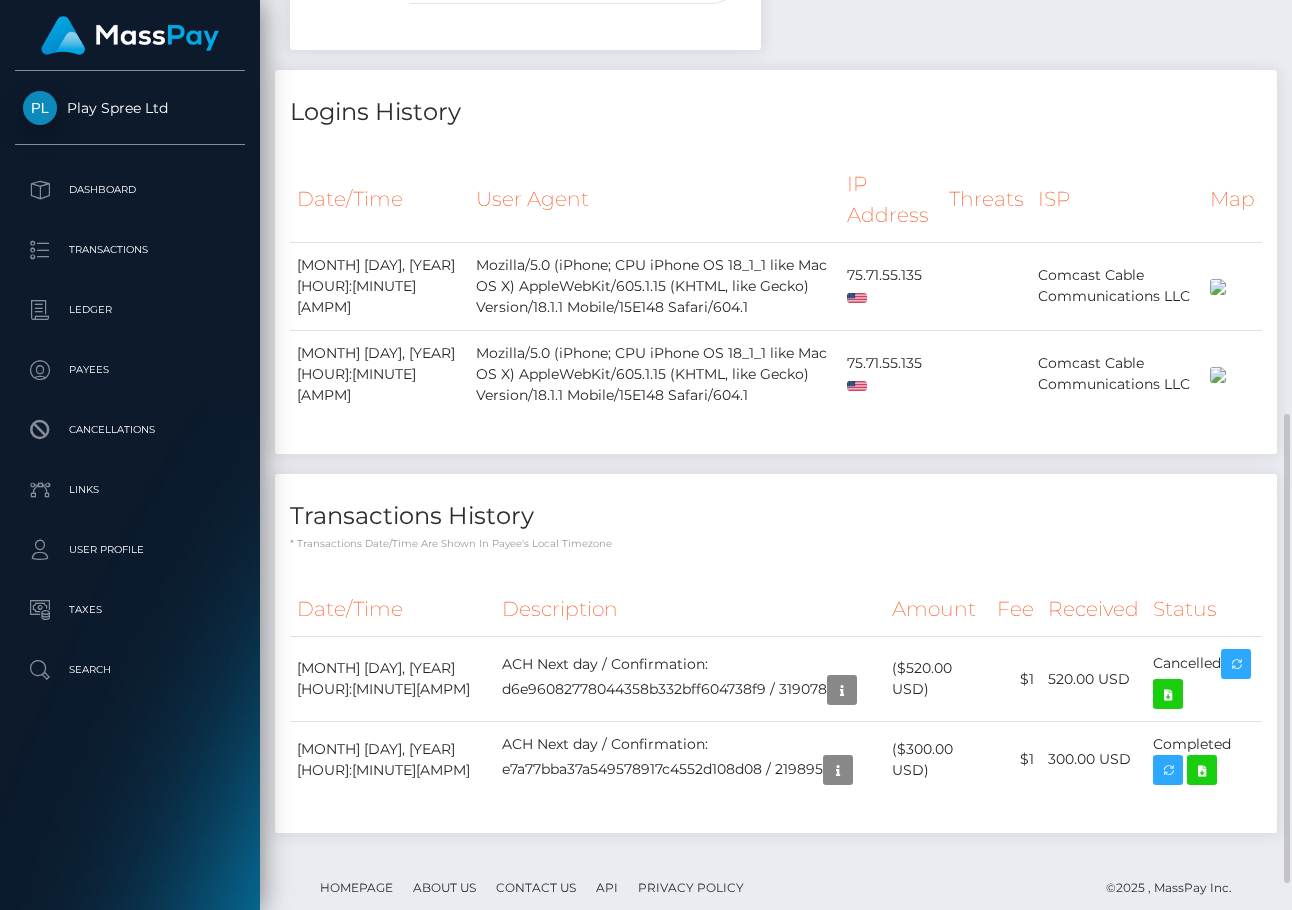 scroll, scrollTop: 267, scrollLeft: 0, axis: vertical 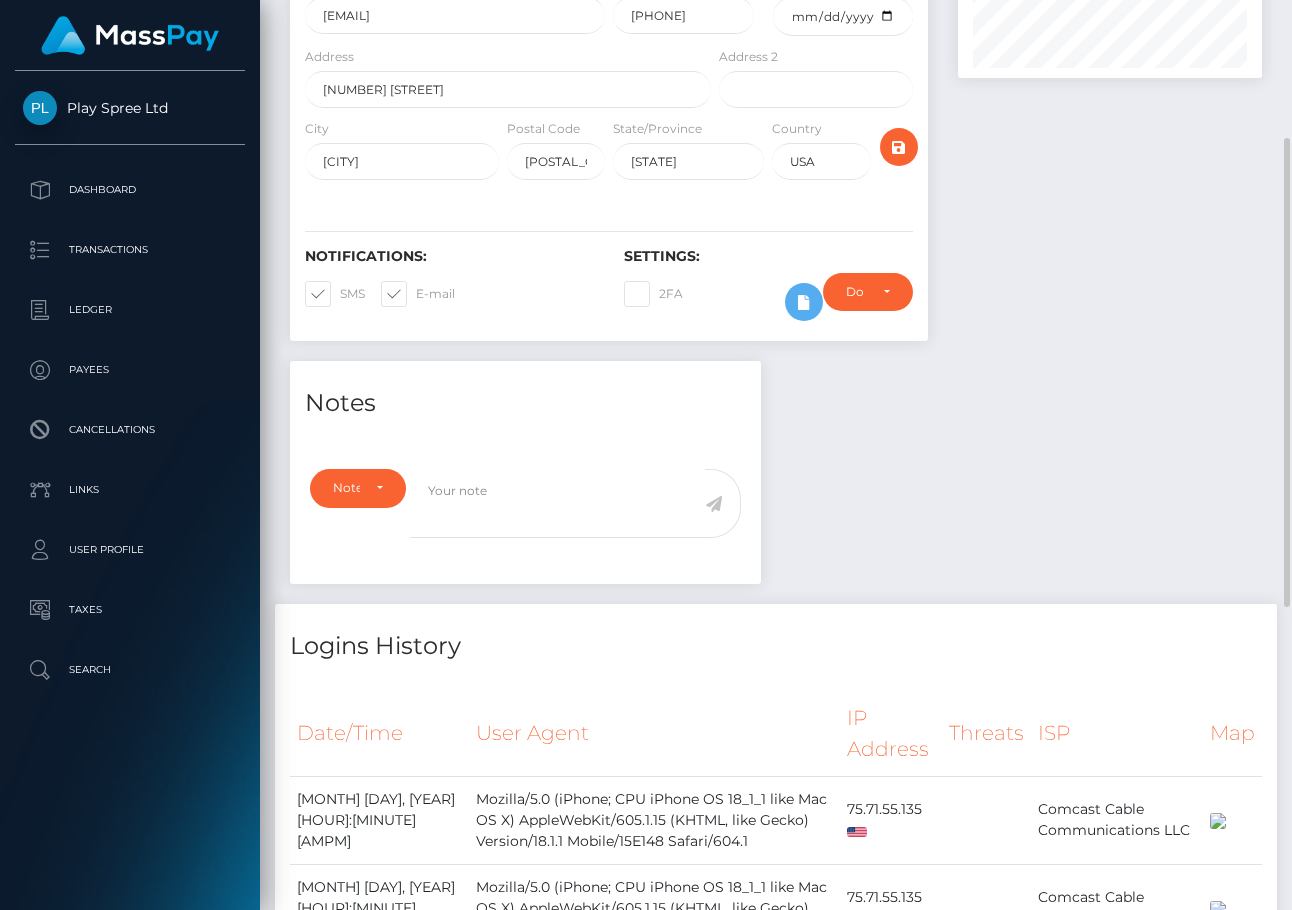 click on "Notes
Note Type
Compliance
Clear Compliance
General
Note Type" at bounding box center (776, 874) 